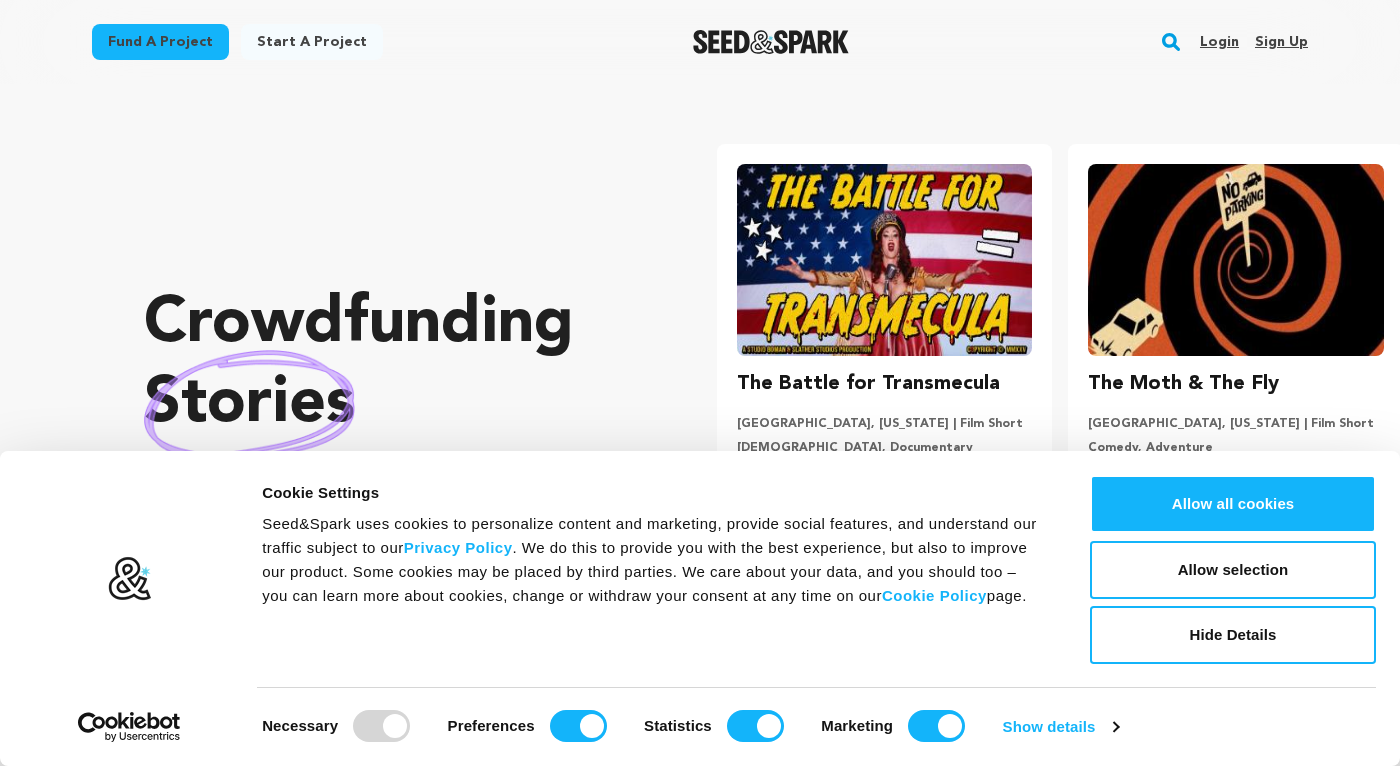 scroll, scrollTop: 0, scrollLeft: 0, axis: both 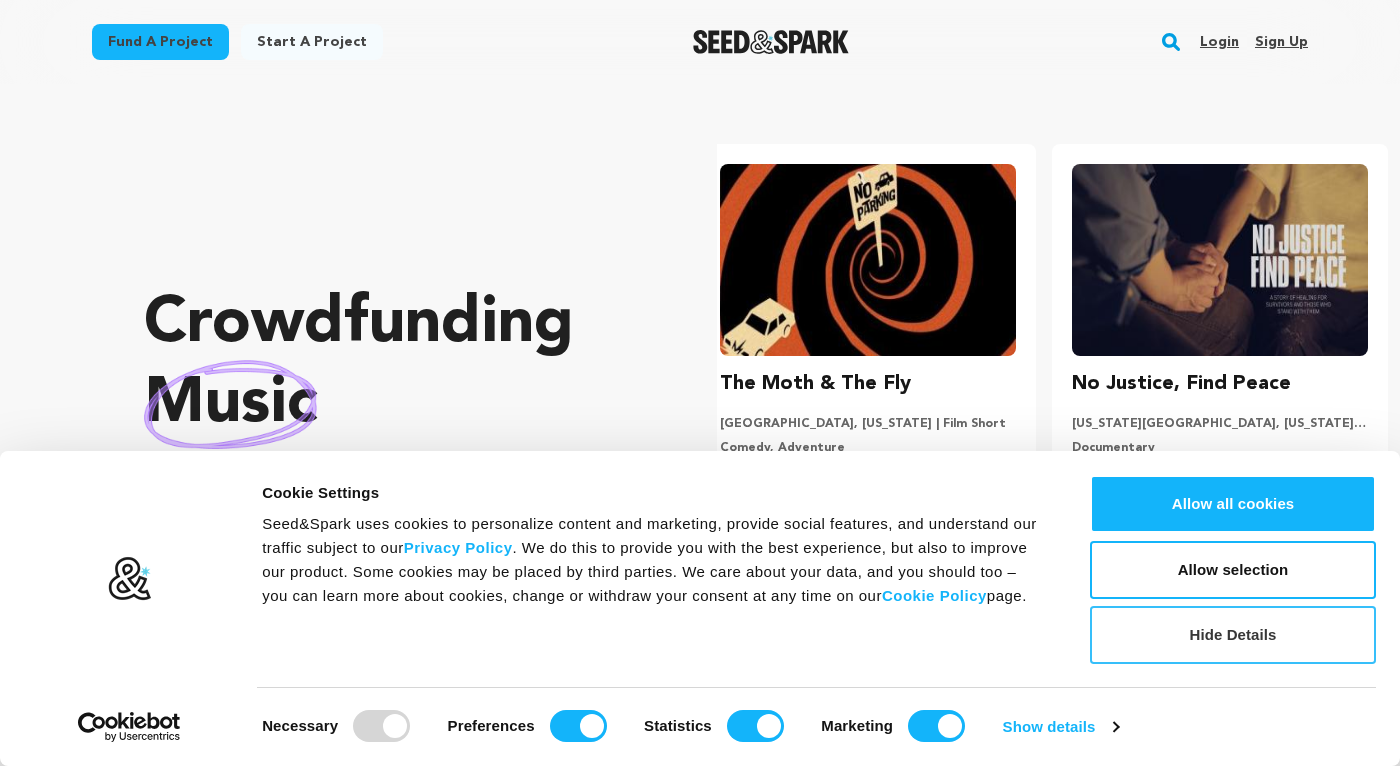 click on "Hide Details" at bounding box center (1233, 635) 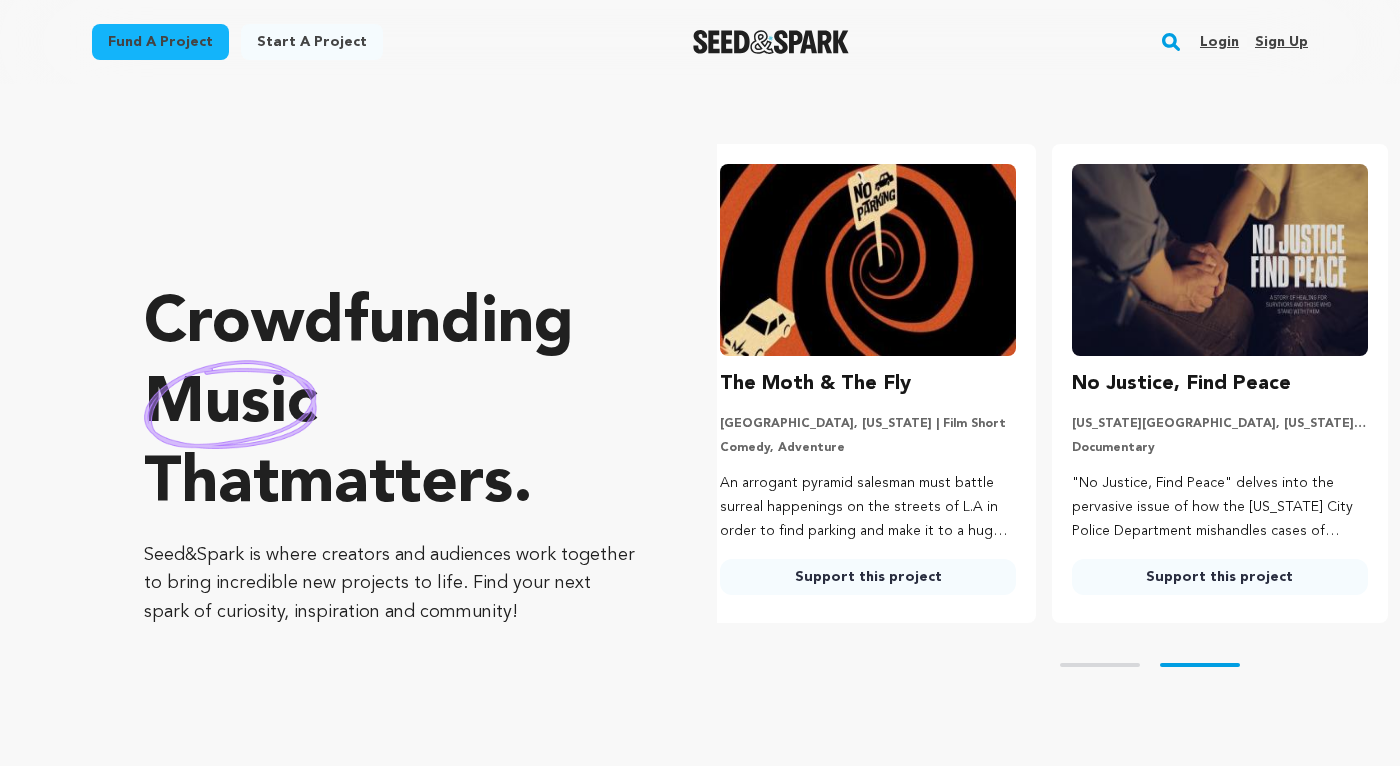 scroll, scrollTop: 102, scrollLeft: 0, axis: vertical 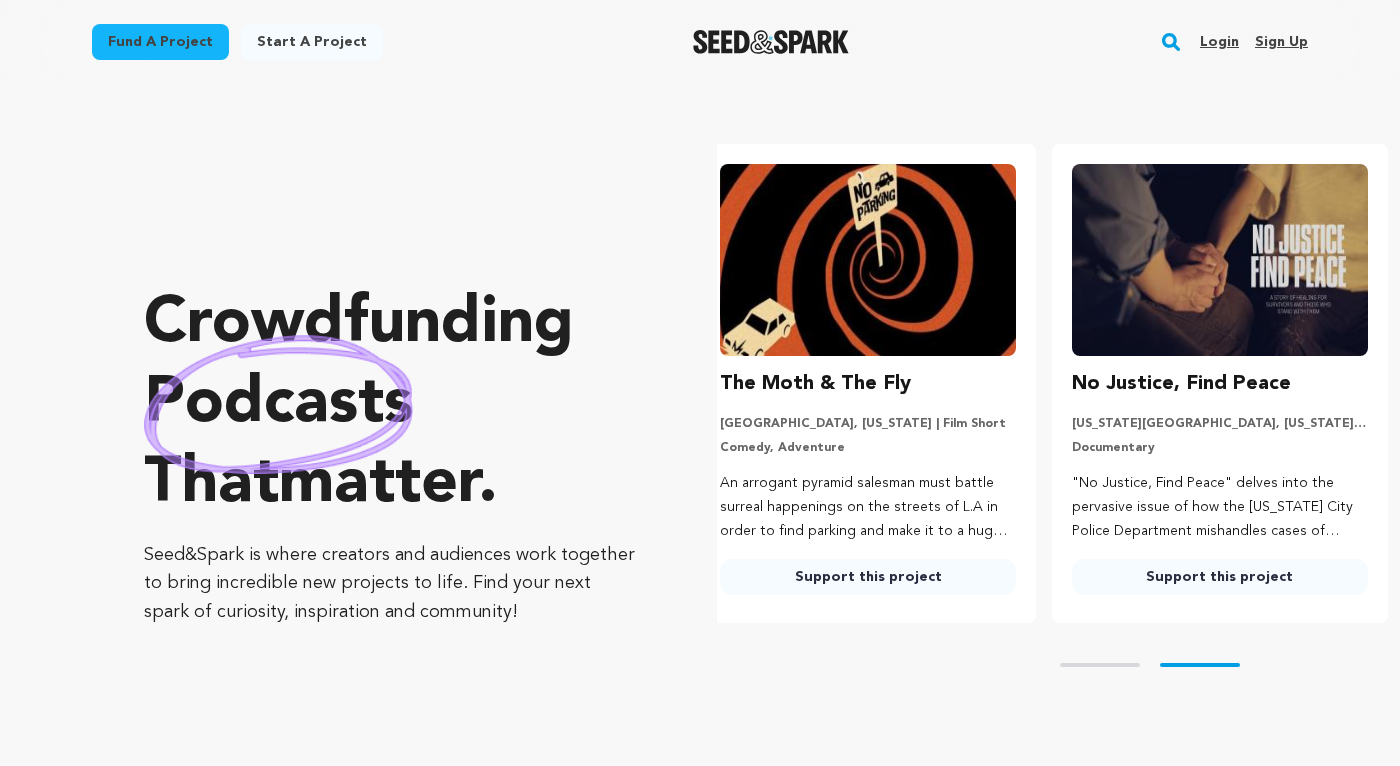 click on "Fund a project" at bounding box center (160, 42) 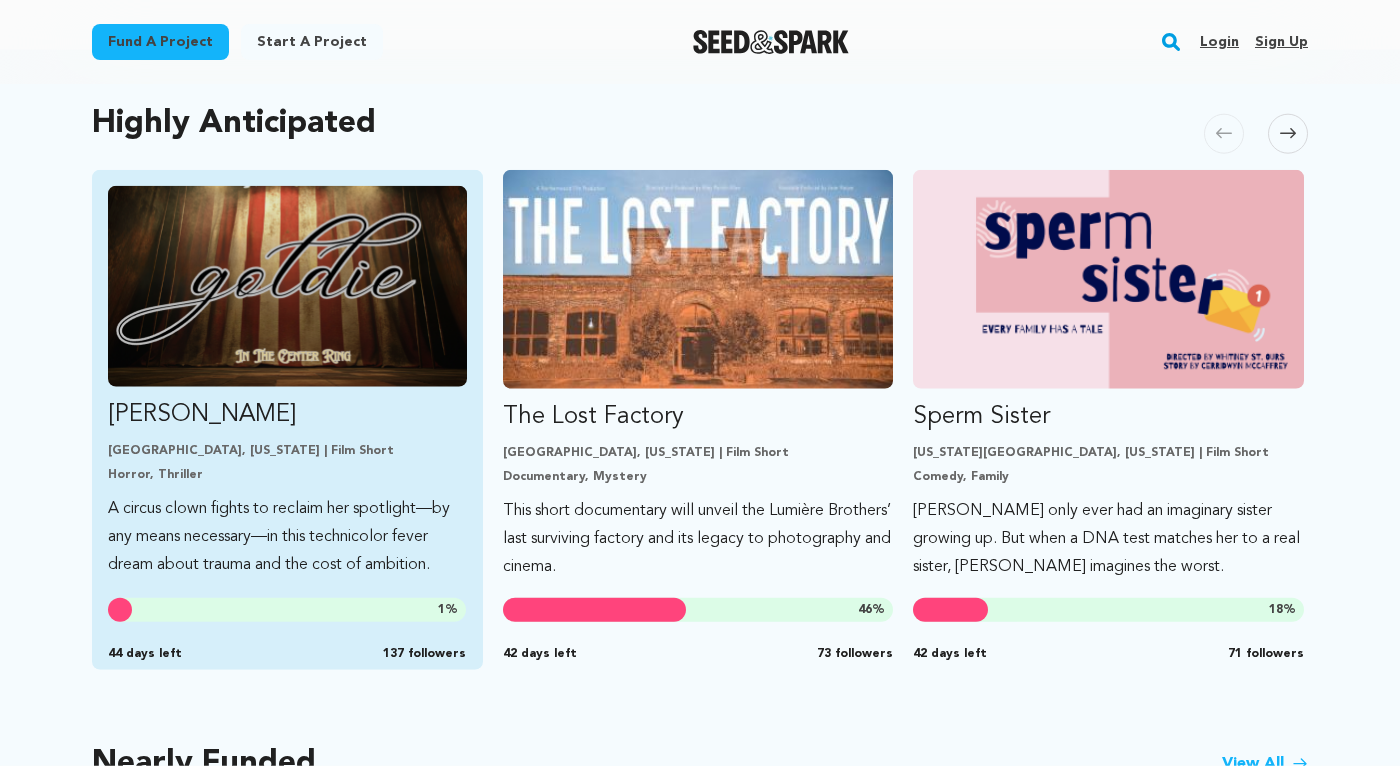 scroll, scrollTop: 1020, scrollLeft: 0, axis: vertical 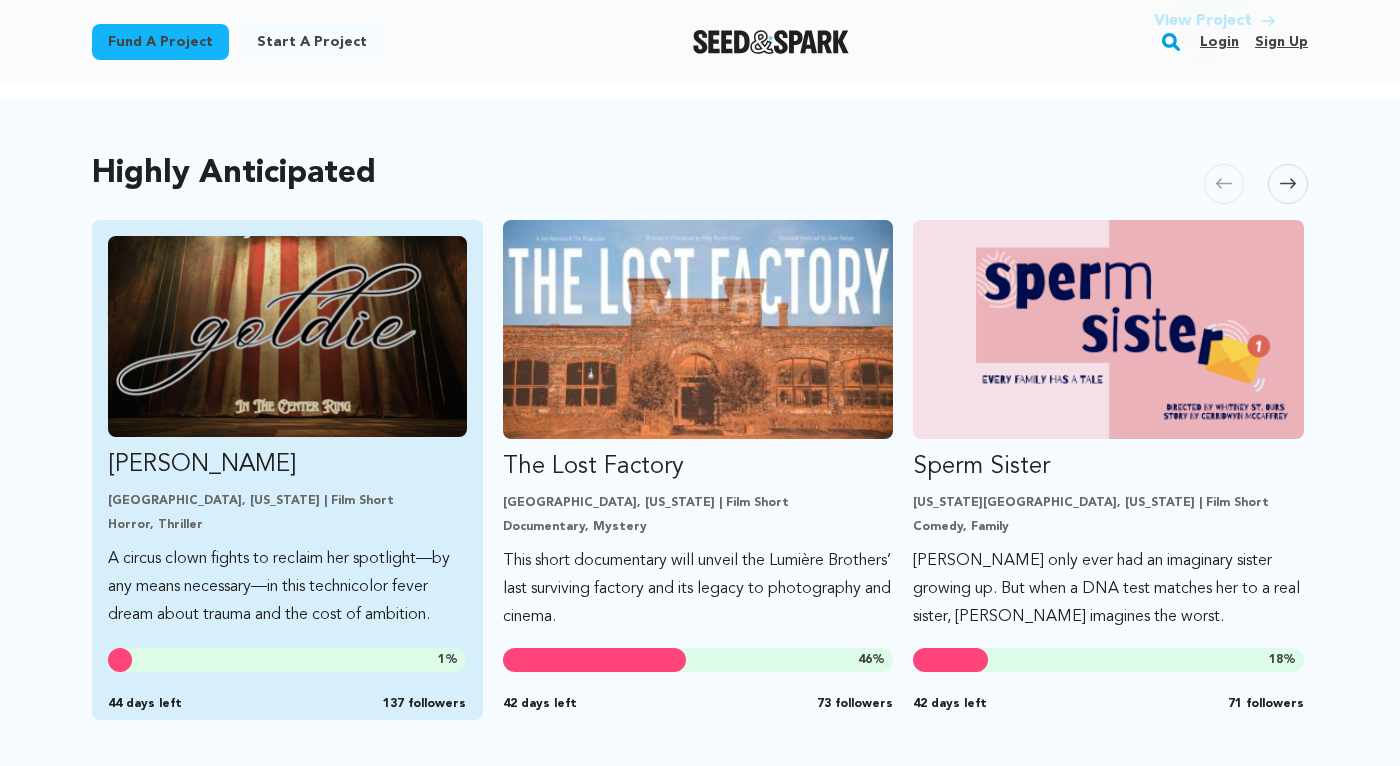 click at bounding box center (287, 336) 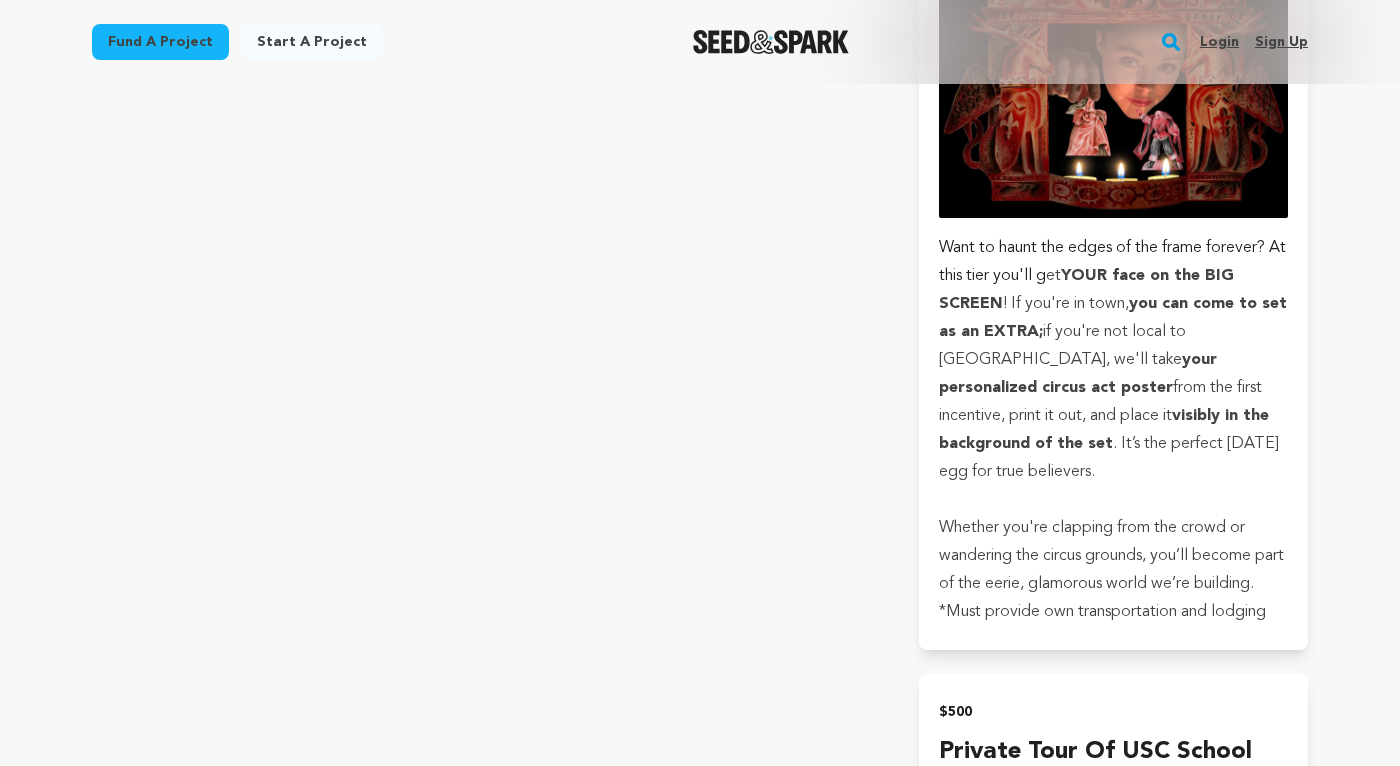 scroll, scrollTop: 5607, scrollLeft: 0, axis: vertical 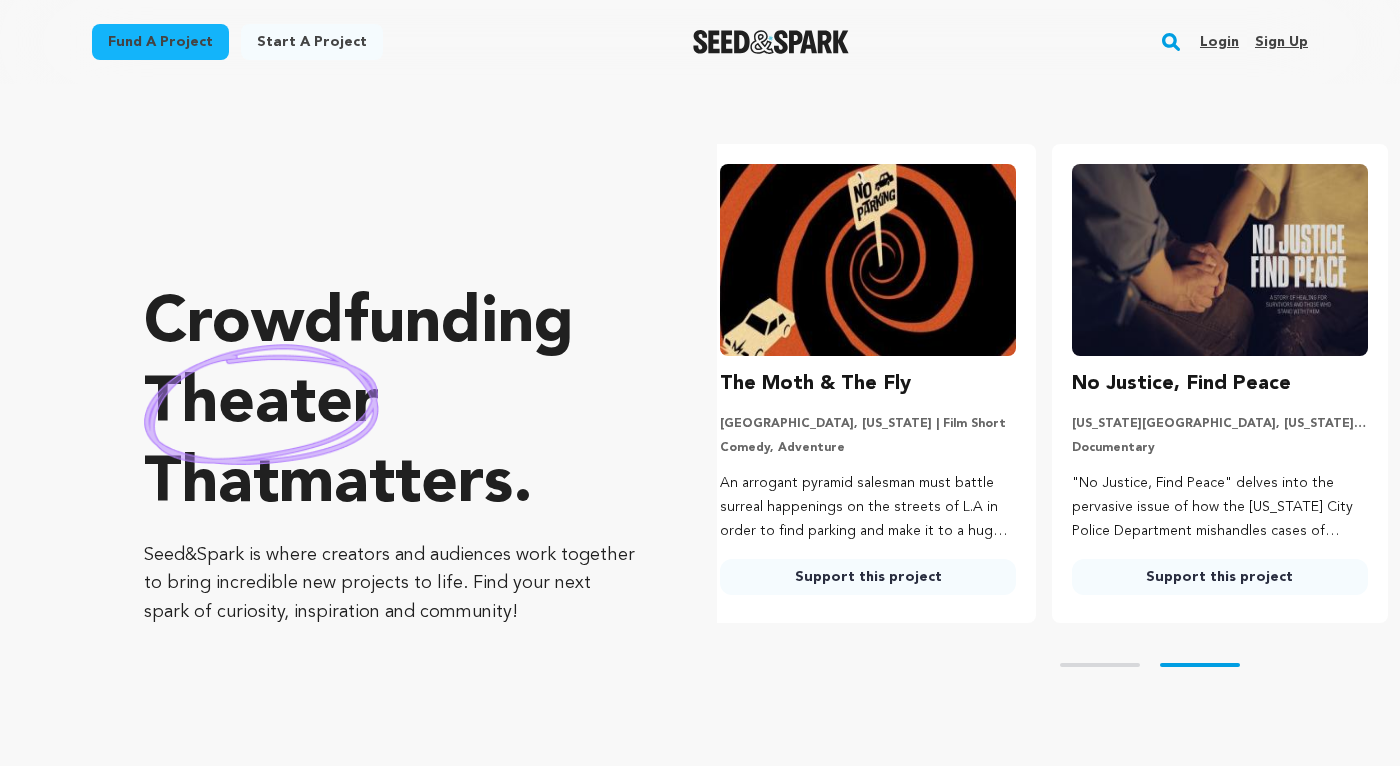click on "Fund a project" at bounding box center (160, 42) 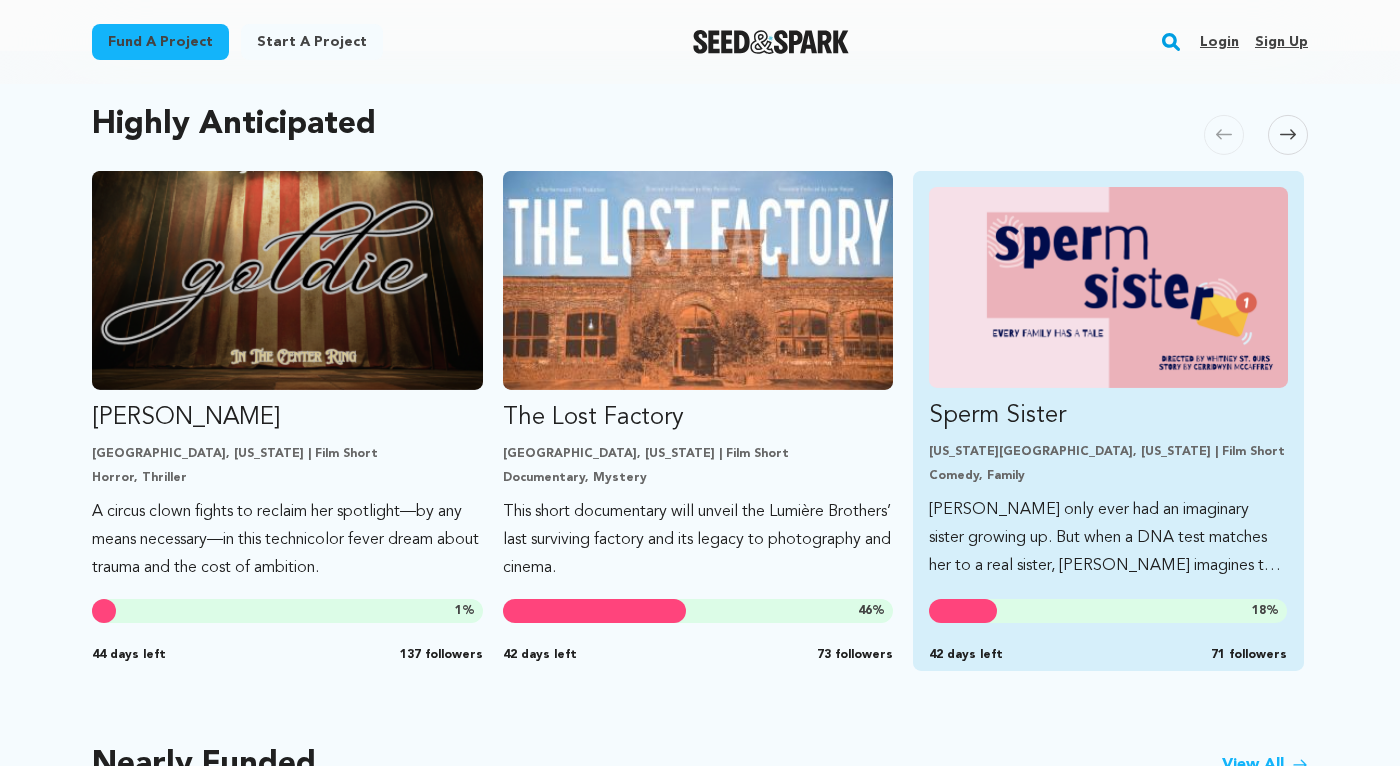 scroll, scrollTop: 1020, scrollLeft: 0, axis: vertical 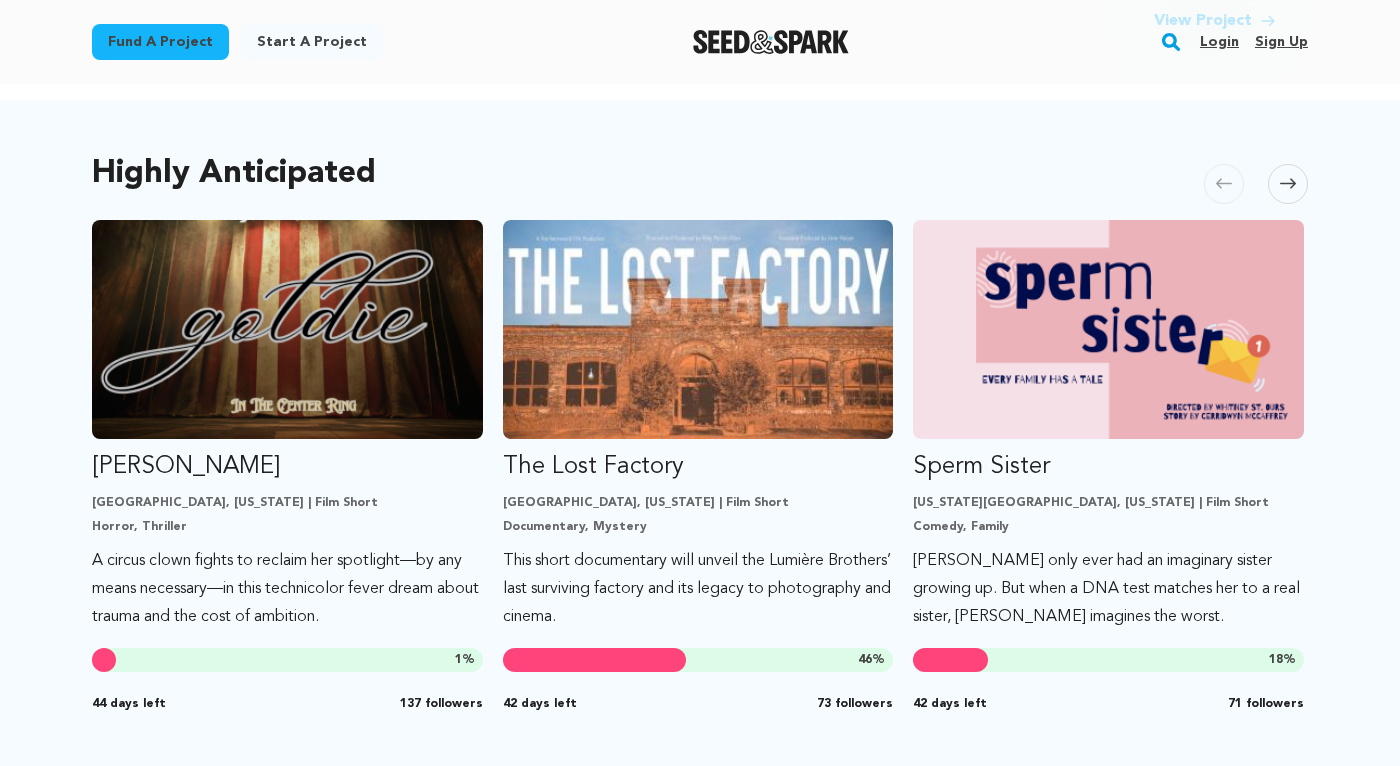 click 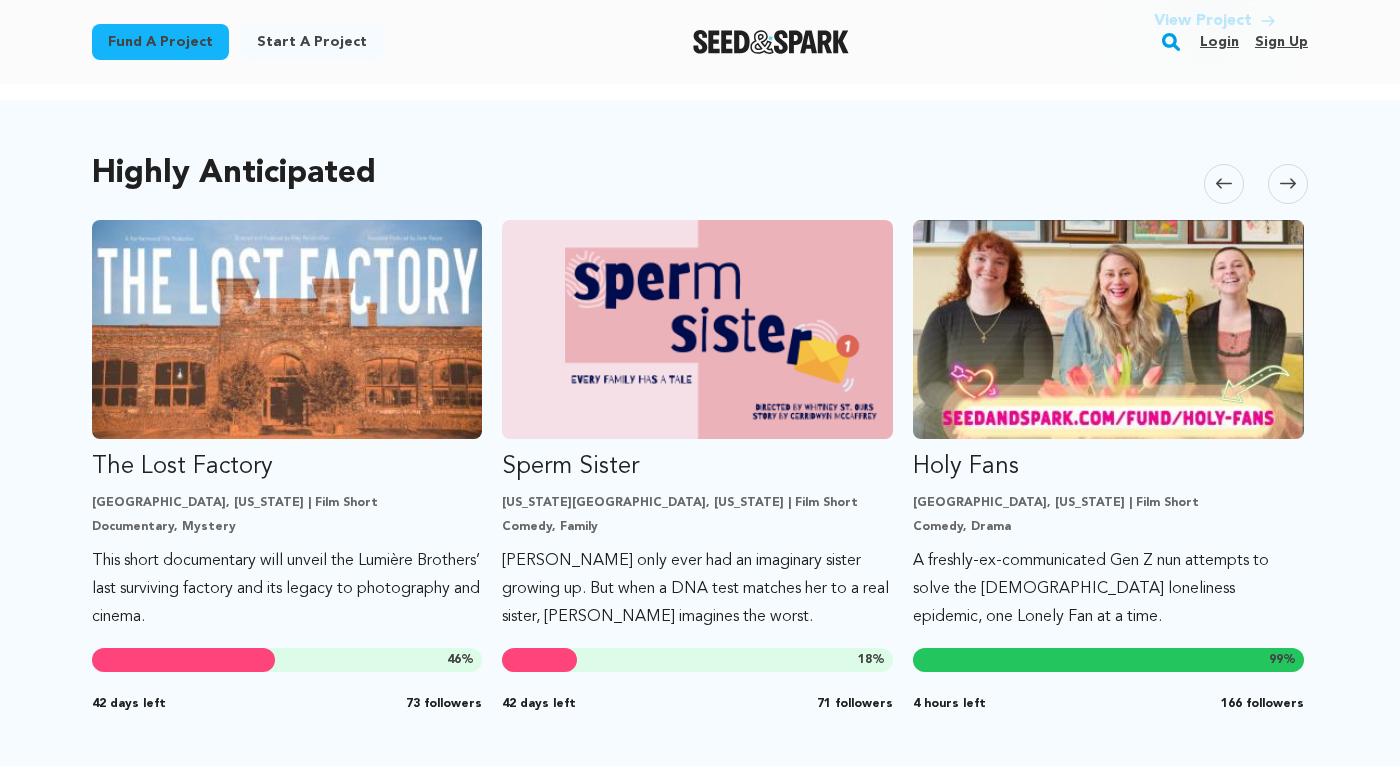 click 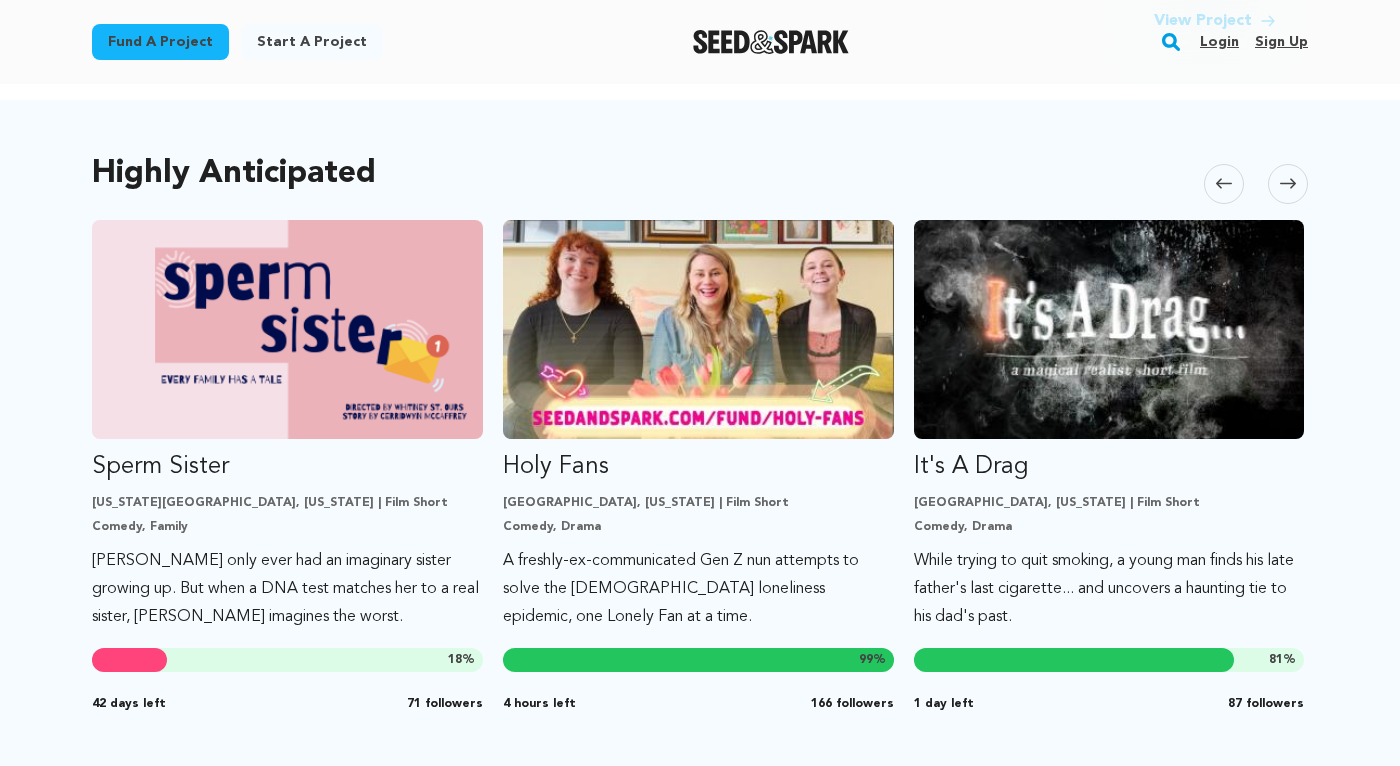 click 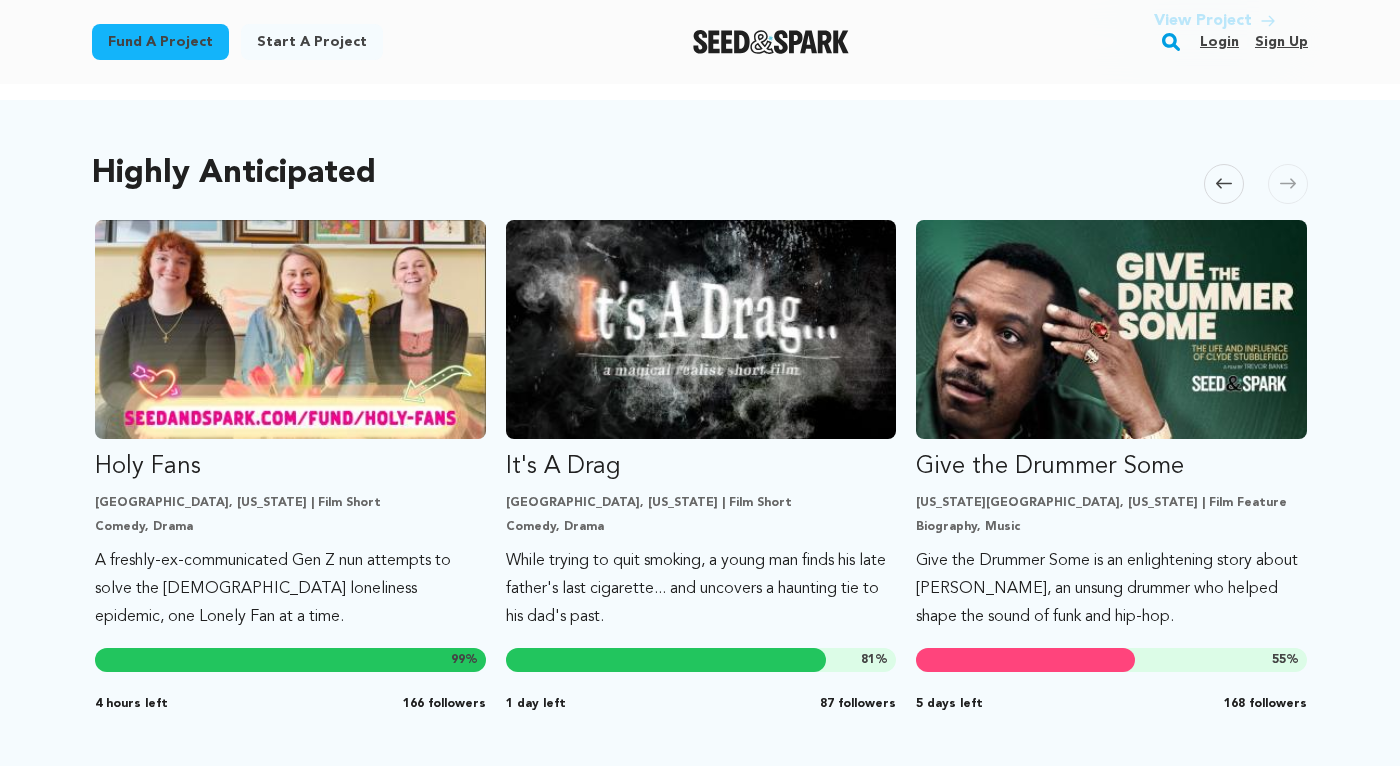 scroll, scrollTop: 0, scrollLeft: 1232, axis: horizontal 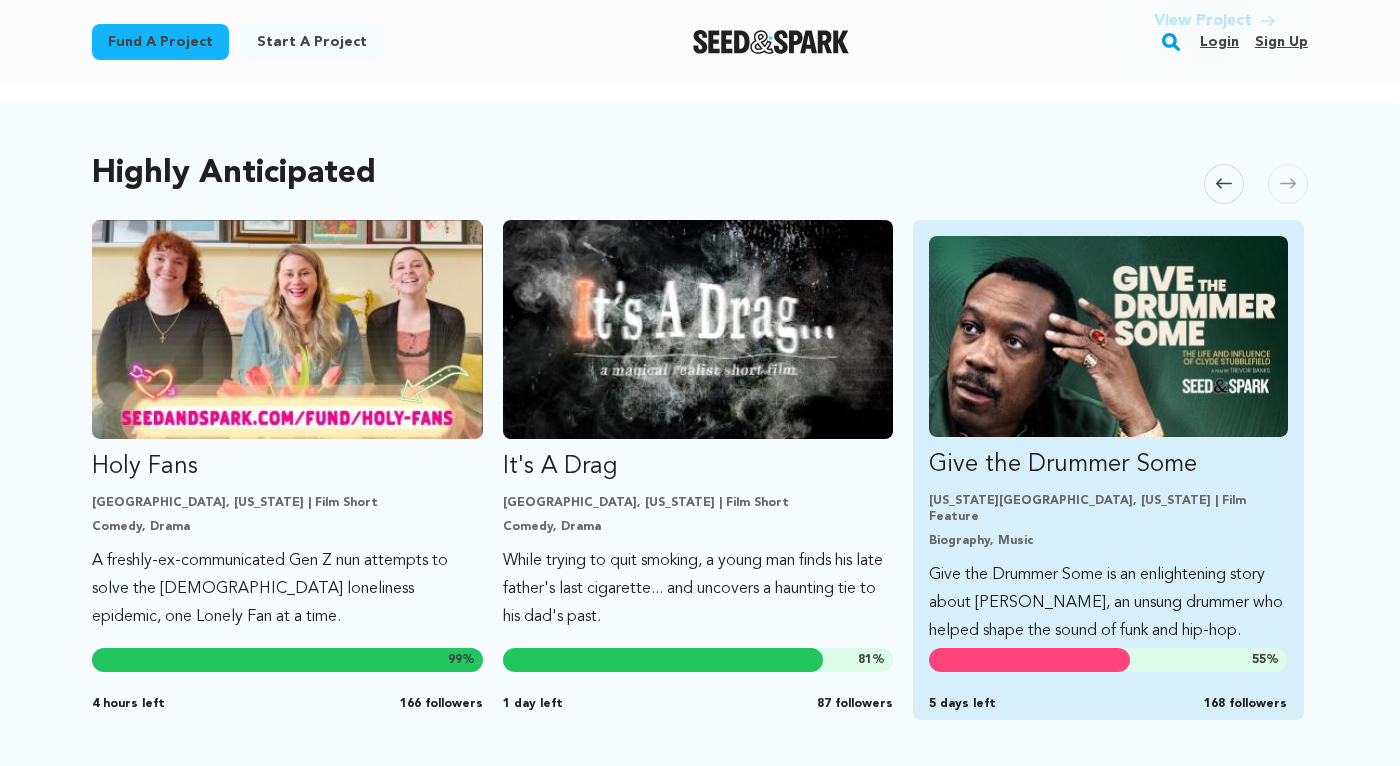 click at bounding box center [1108, 336] 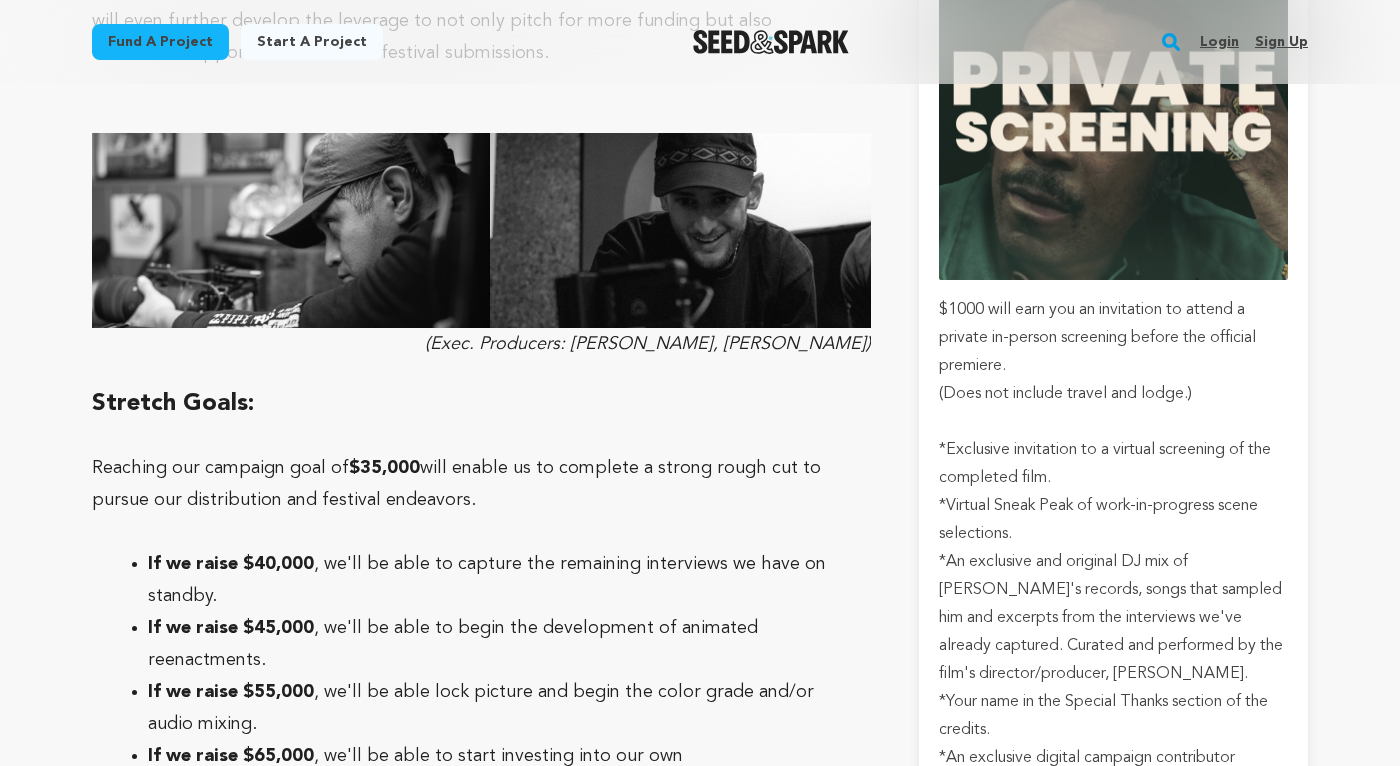 scroll, scrollTop: 6120, scrollLeft: 0, axis: vertical 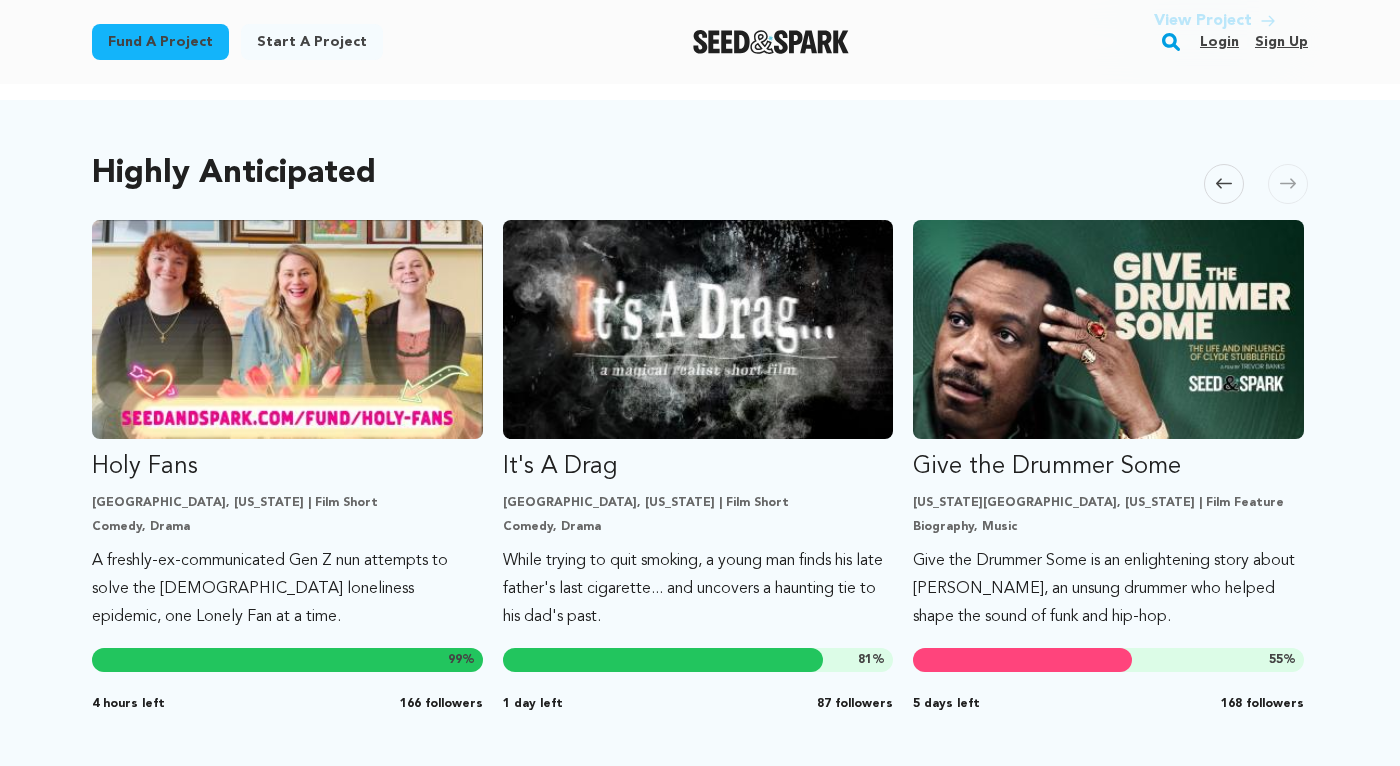 click 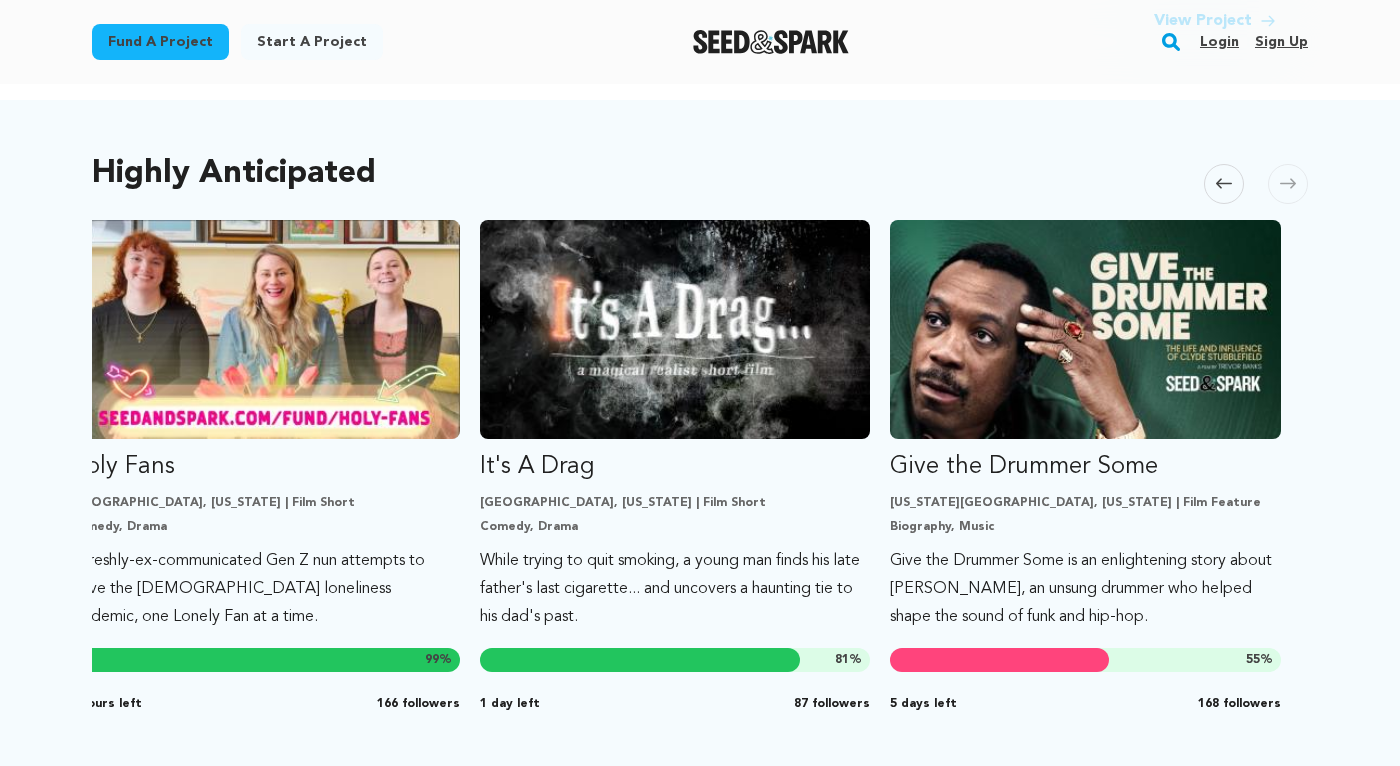 scroll, scrollTop: 0, scrollLeft: 1256, axis: horizontal 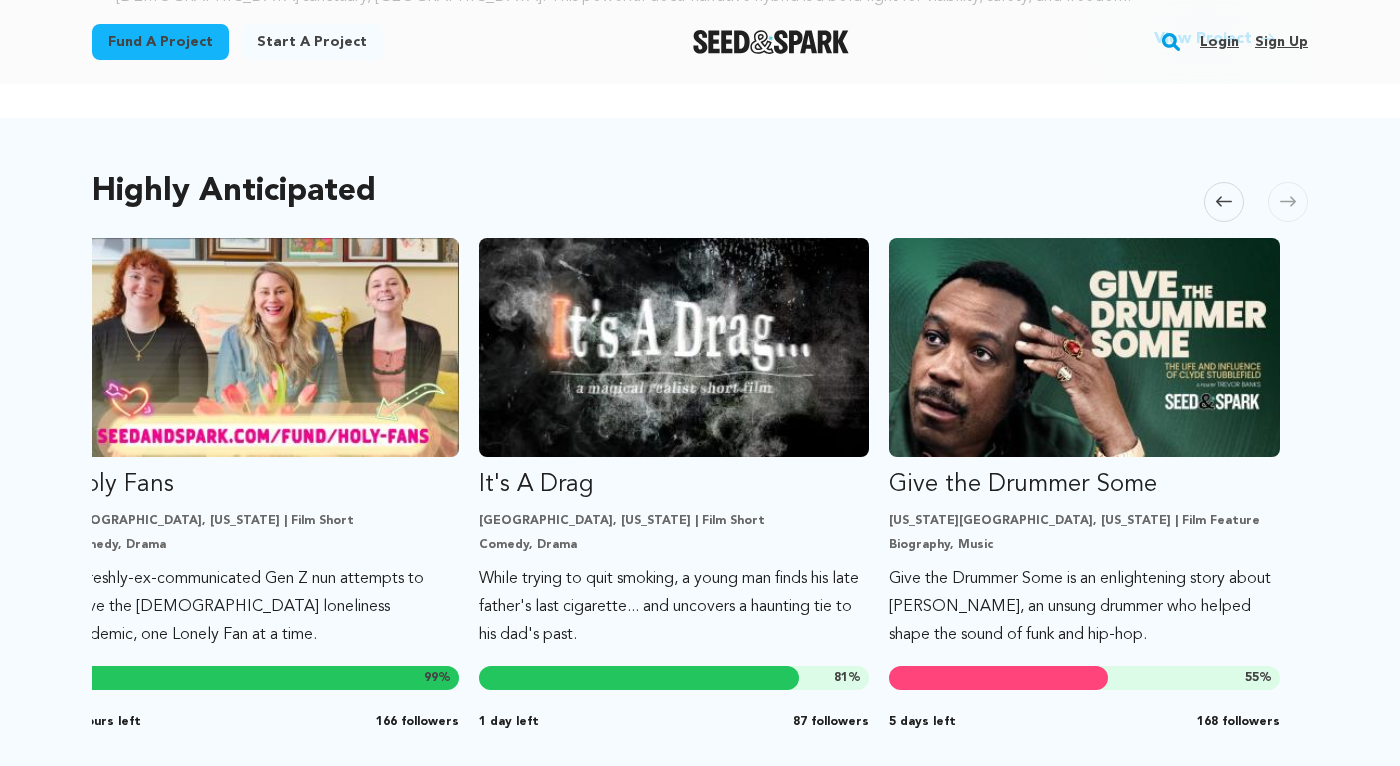 click 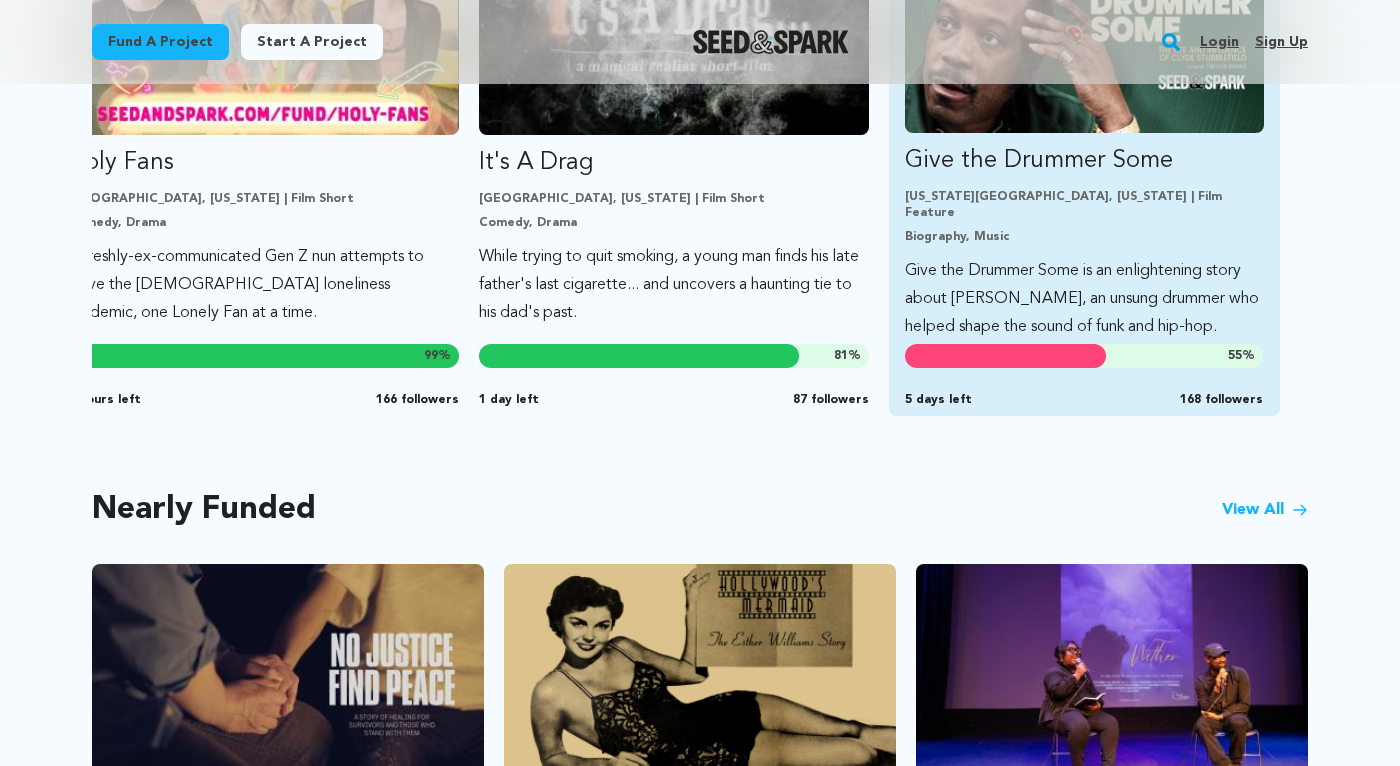 scroll, scrollTop: 1614, scrollLeft: 0, axis: vertical 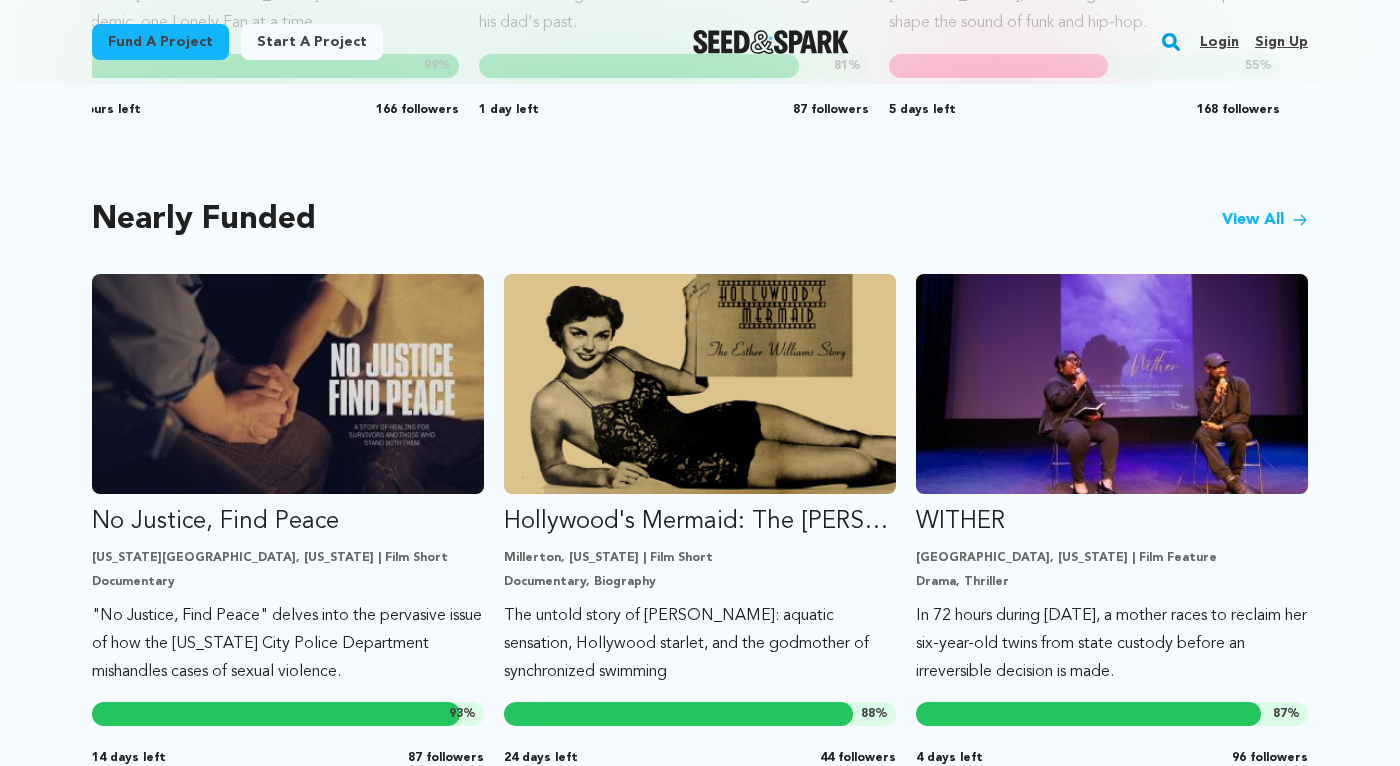 click on "View All" at bounding box center [1265, 220] 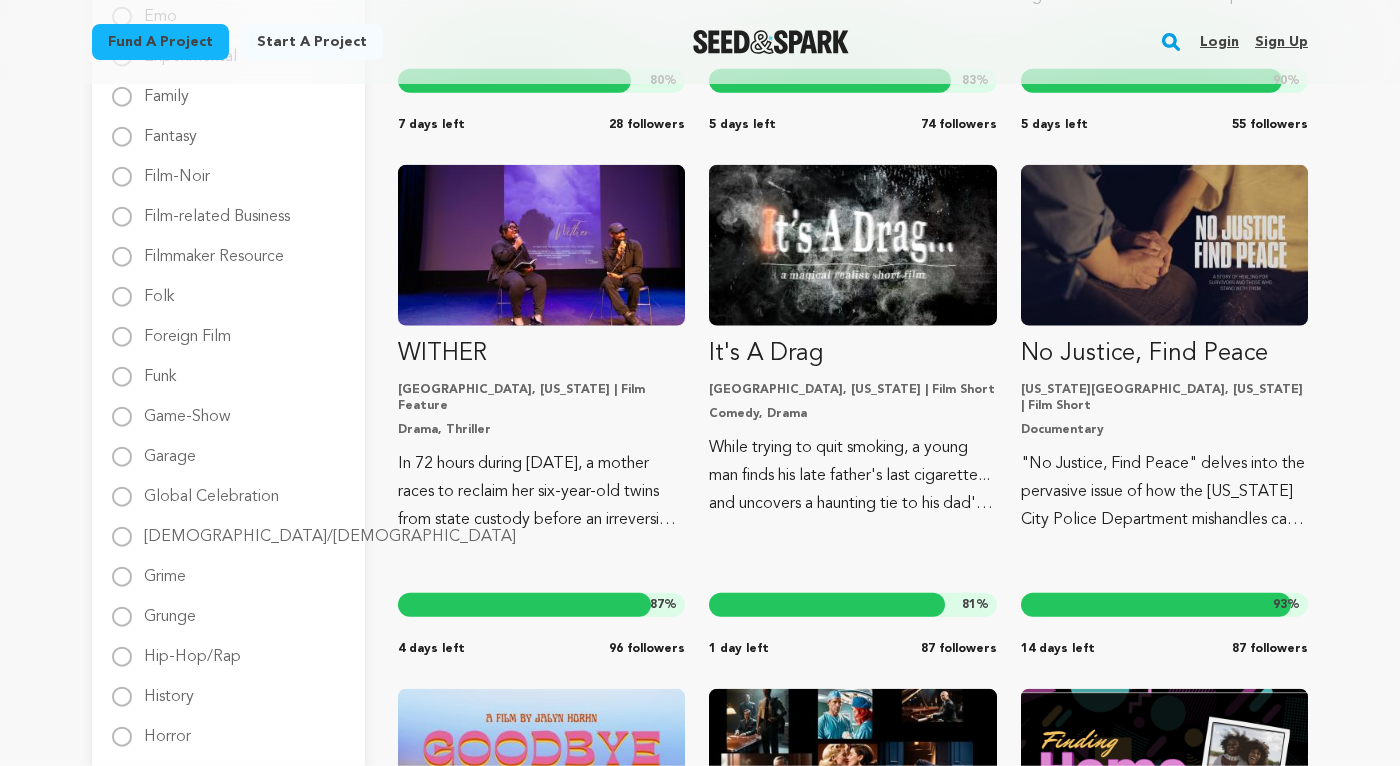 scroll, scrollTop: 1224, scrollLeft: 0, axis: vertical 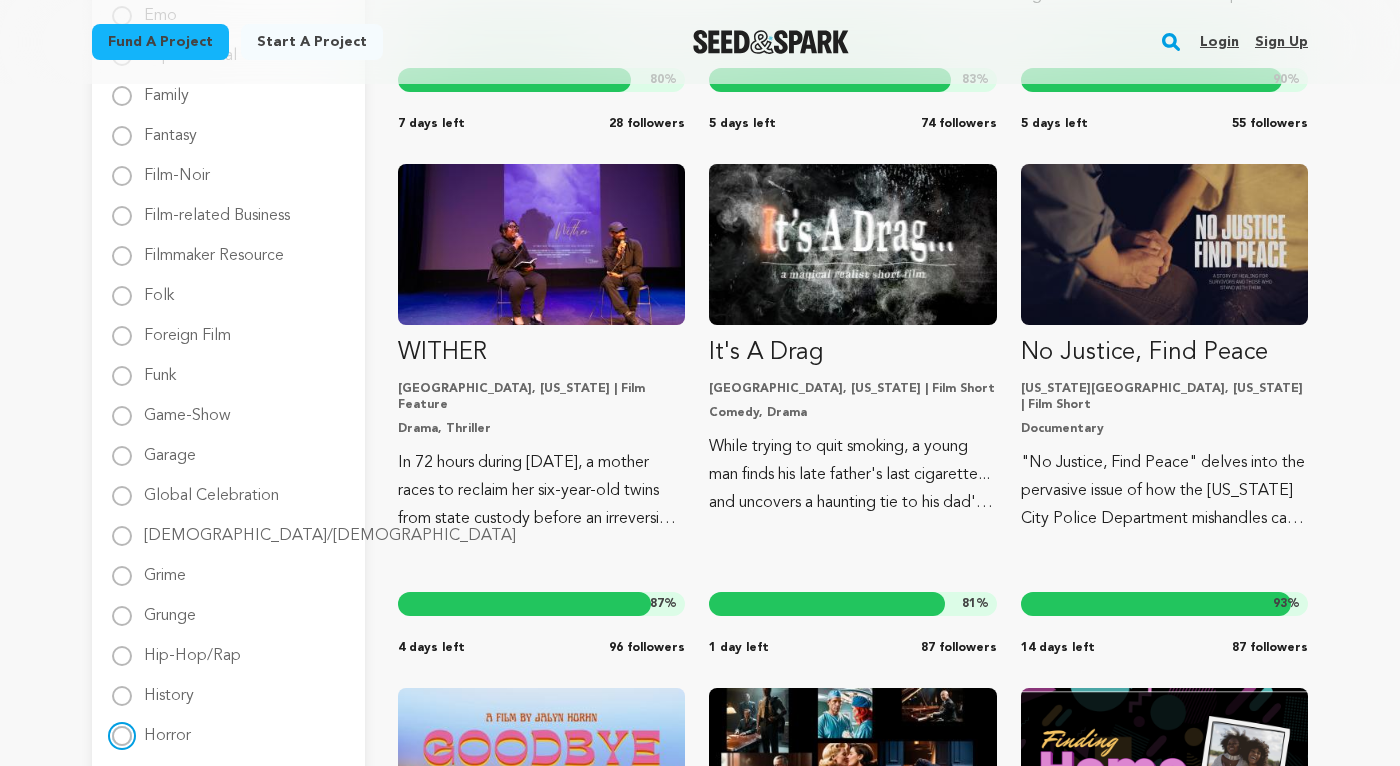 click on "Horror" at bounding box center [122, 736] 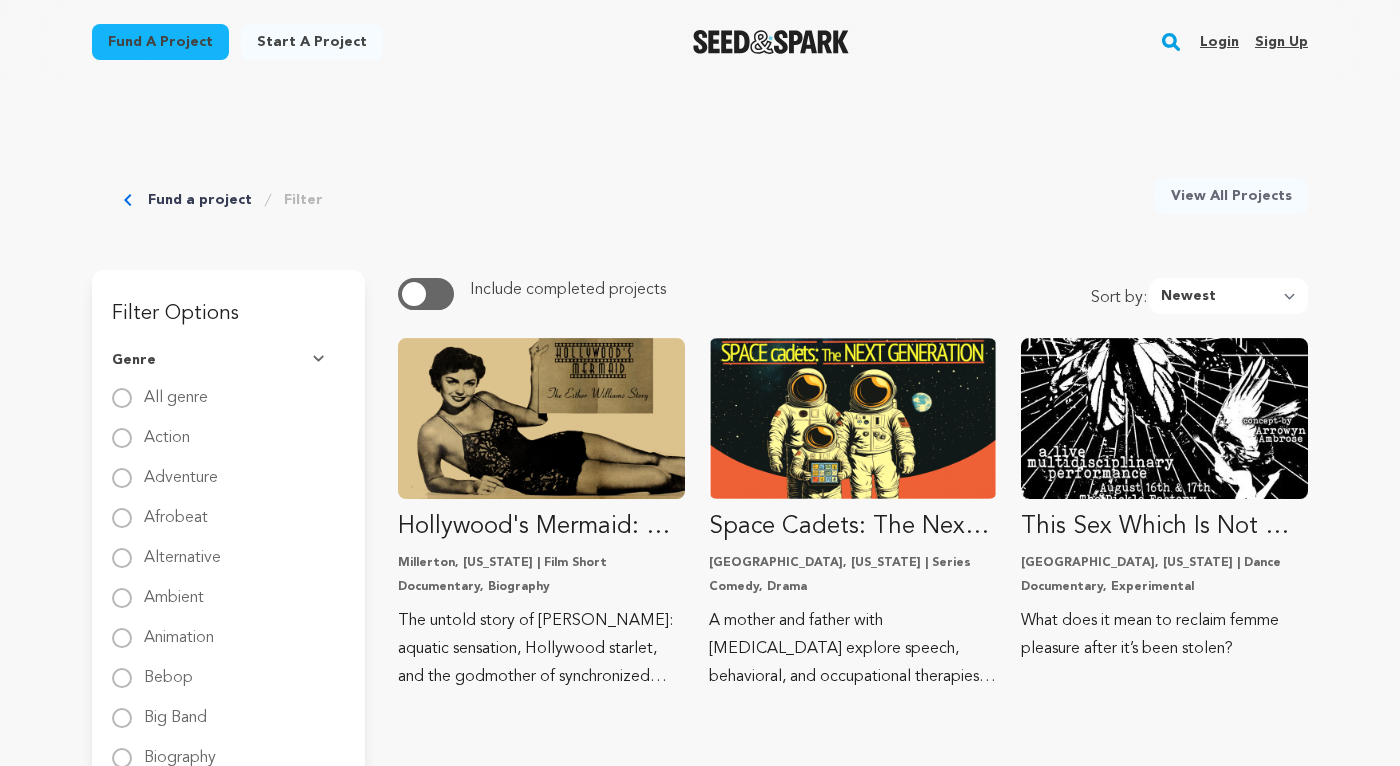 scroll, scrollTop: 0, scrollLeft: 0, axis: both 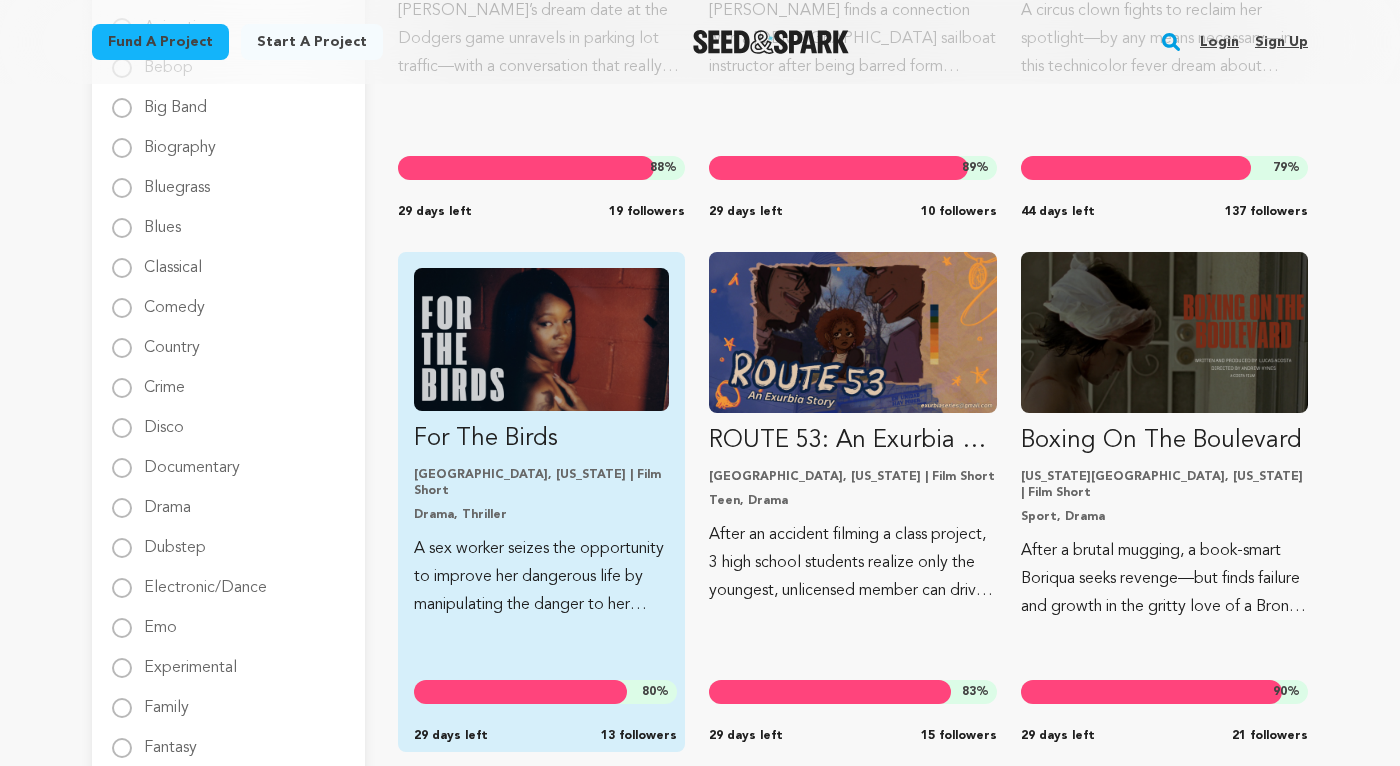 click at bounding box center (541, 339) 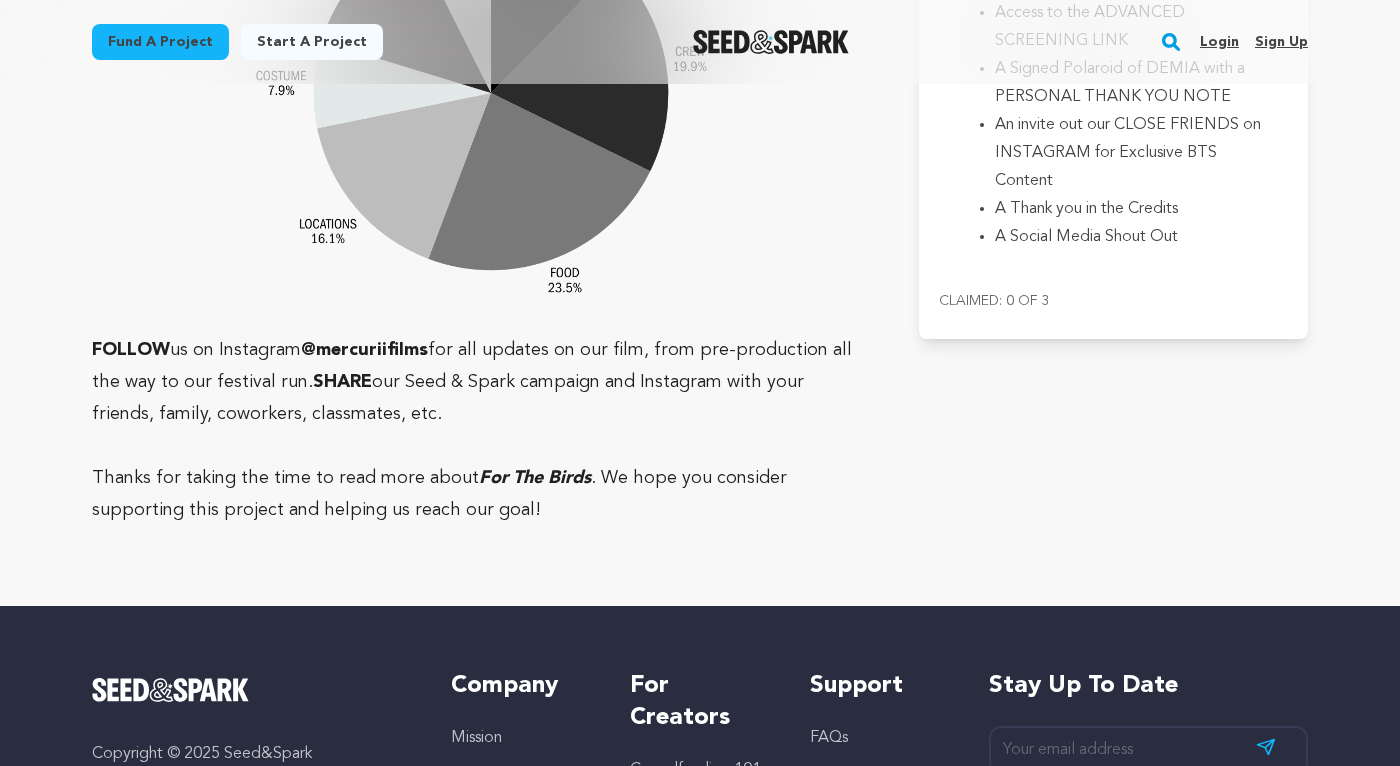 scroll, scrollTop: 6018, scrollLeft: 0, axis: vertical 